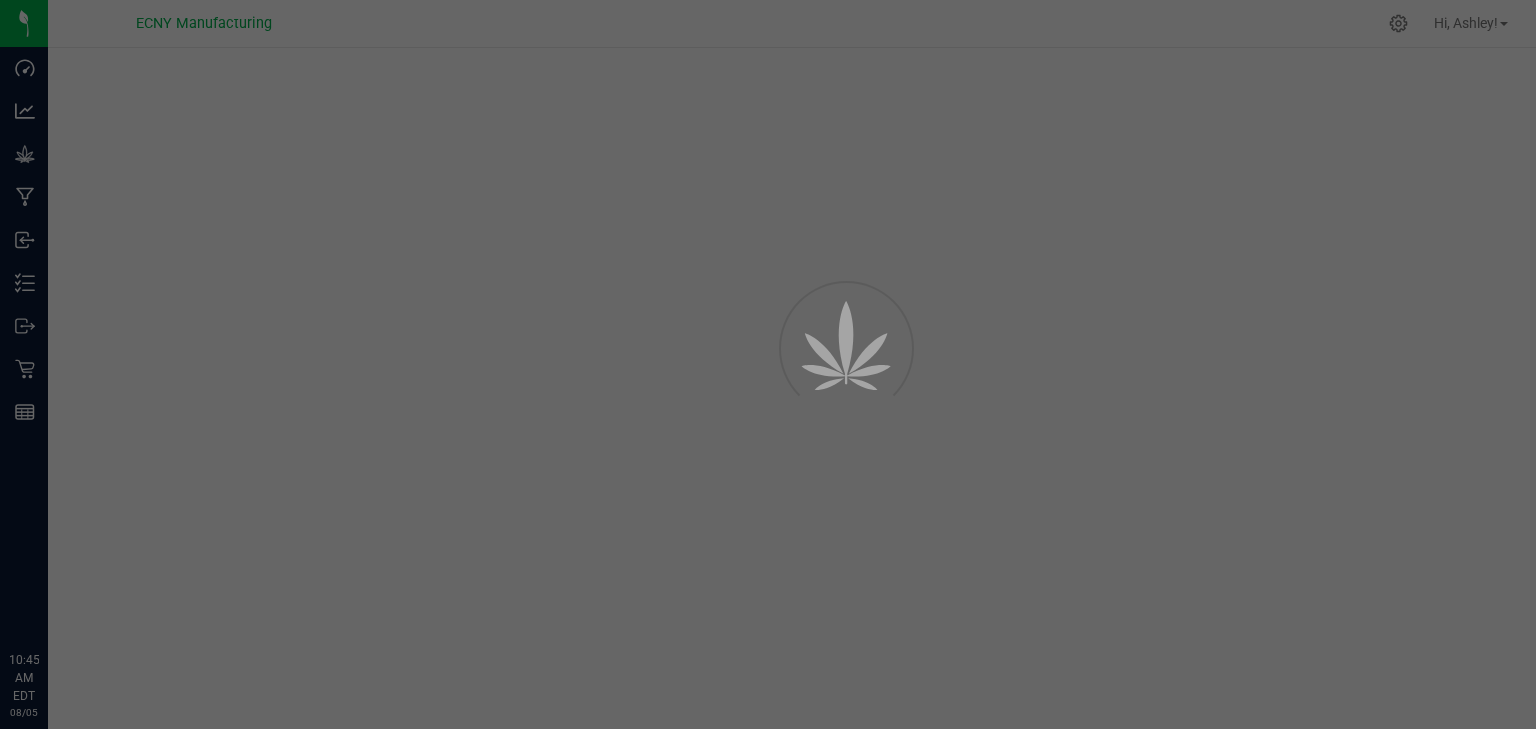 scroll, scrollTop: 0, scrollLeft: 0, axis: both 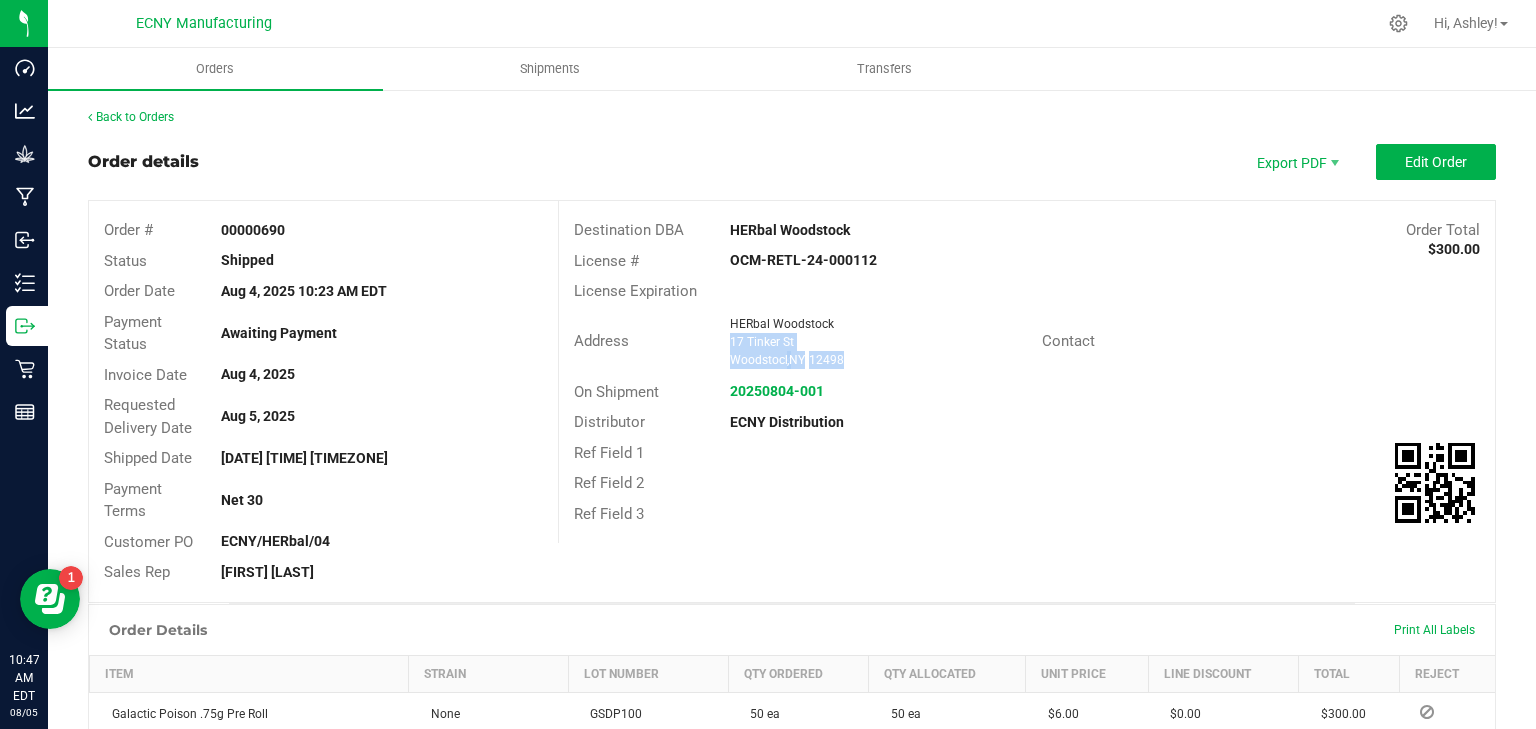 drag, startPoint x: 724, startPoint y: 340, endPoint x: 887, endPoint y: 356, distance: 163.78339 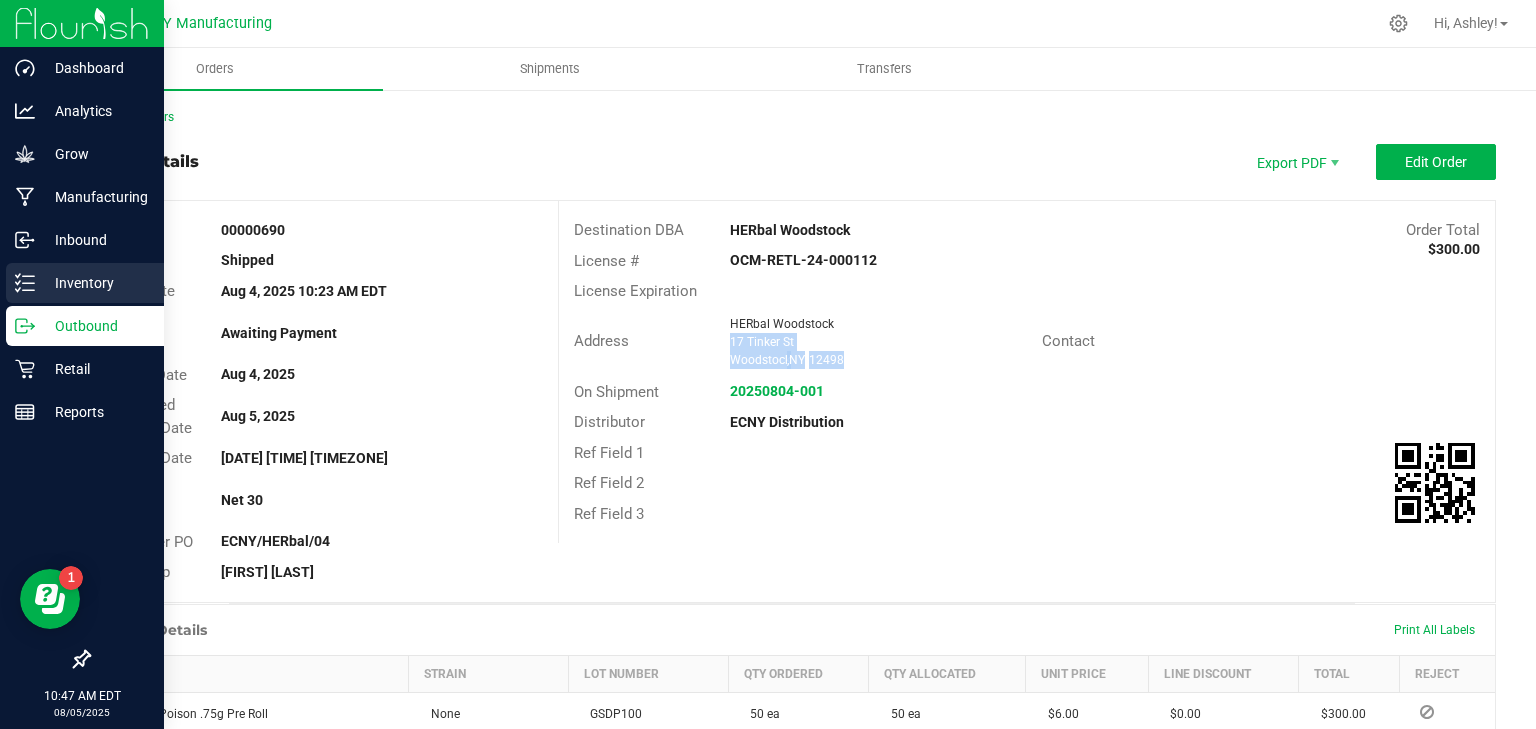 copy on "17 Tinker St Woodstock  ,  NY 12498" 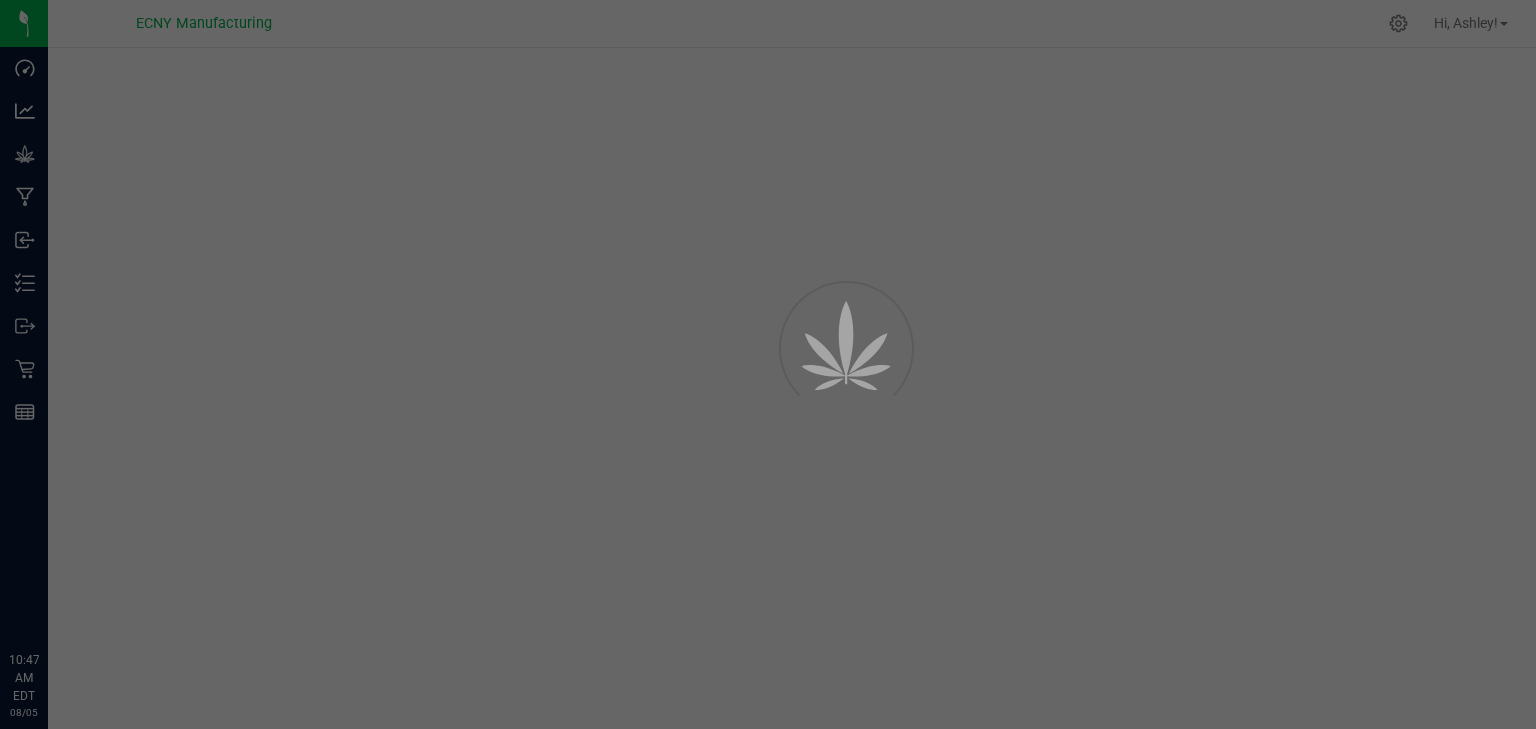 scroll, scrollTop: 0, scrollLeft: 0, axis: both 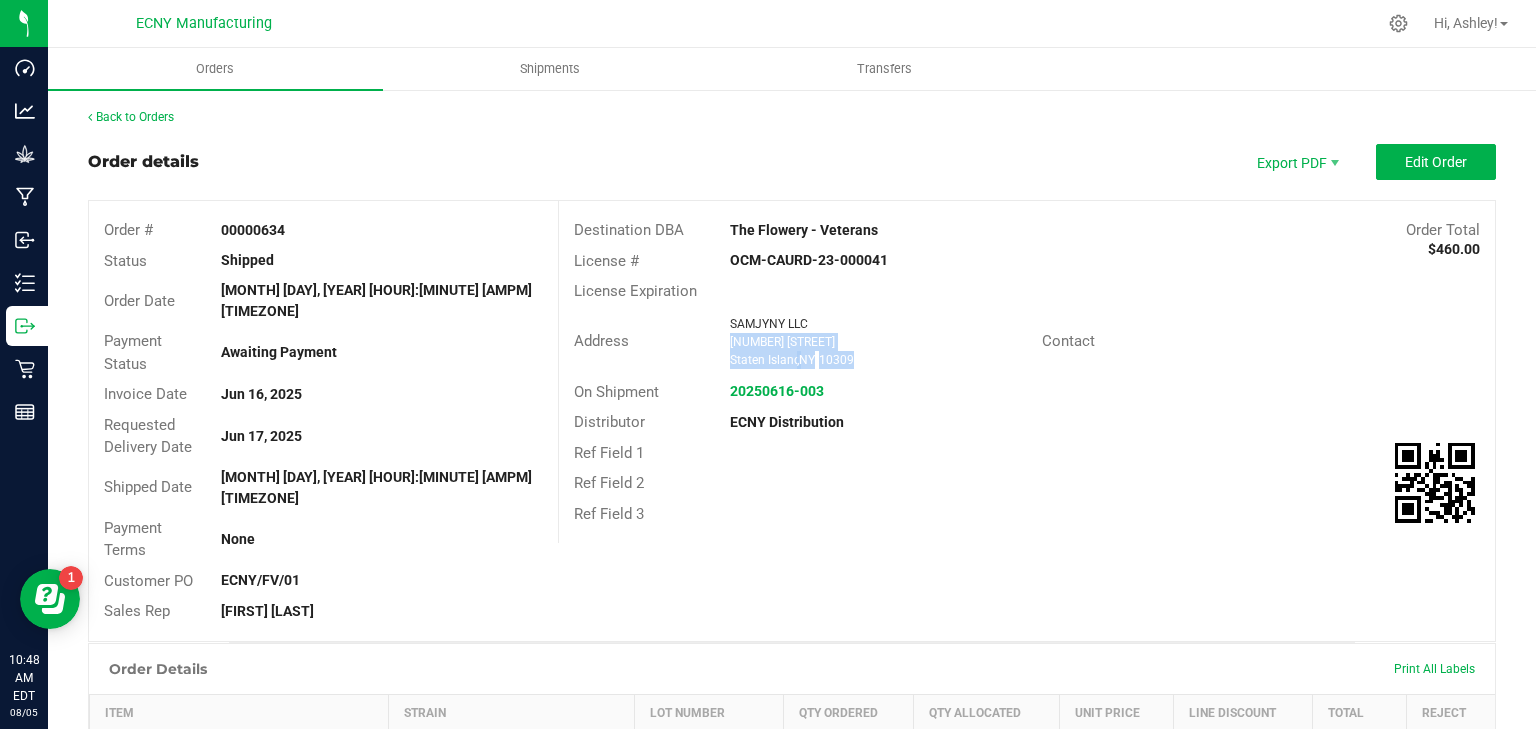 drag, startPoint x: 864, startPoint y: 356, endPoint x: 722, endPoint y: 340, distance: 142.89856 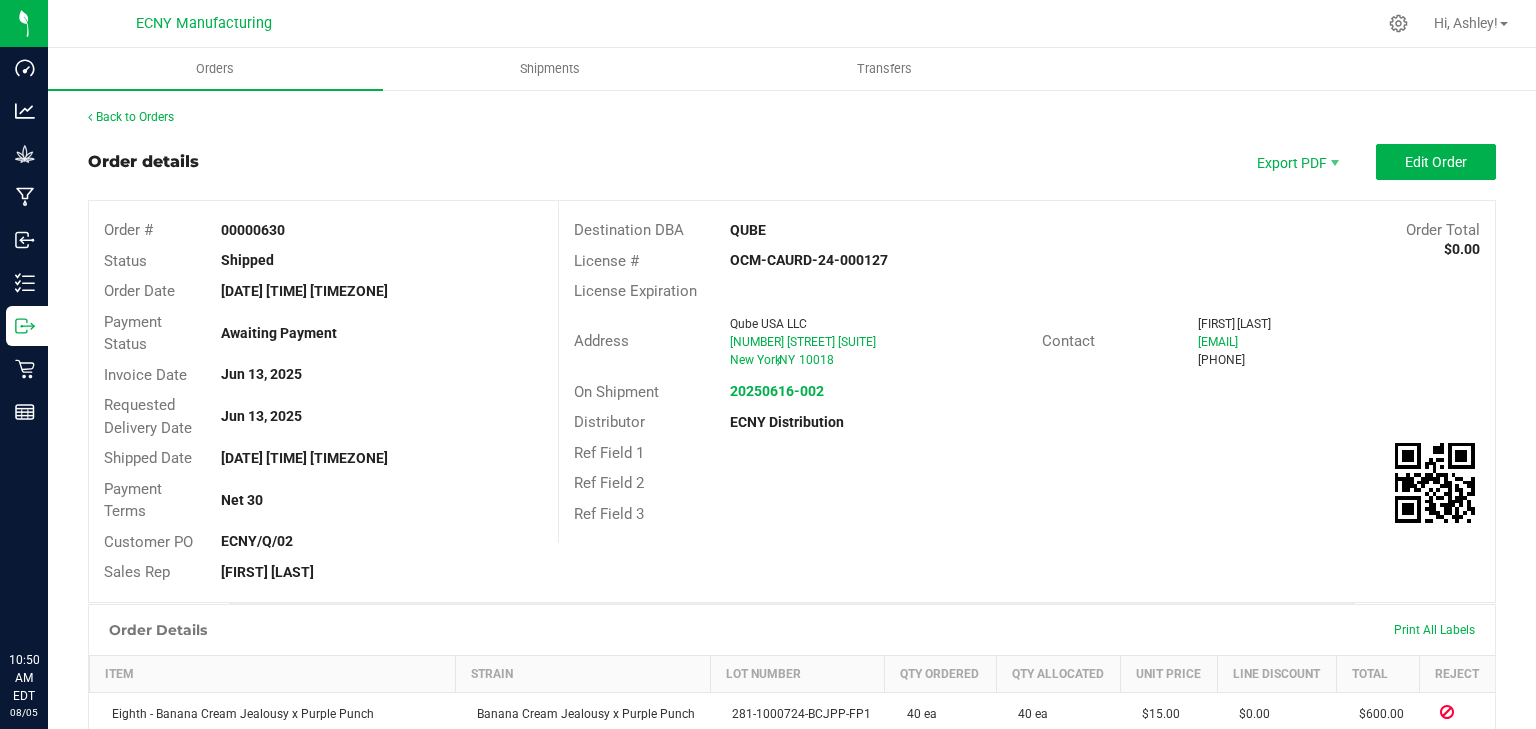 scroll, scrollTop: 0, scrollLeft: 0, axis: both 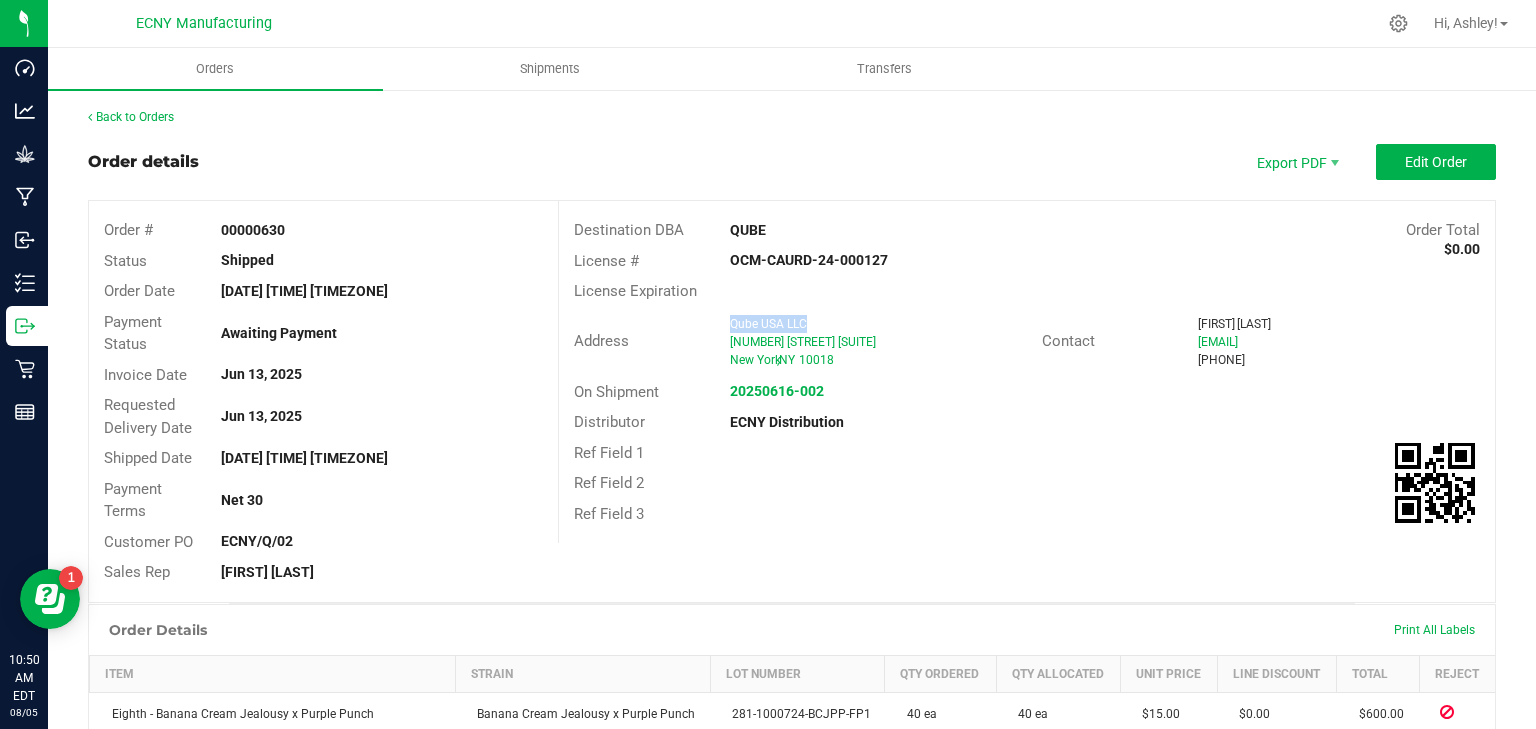 drag, startPoint x: 775, startPoint y: 319, endPoint x: 713, endPoint y: 324, distance: 62.201286 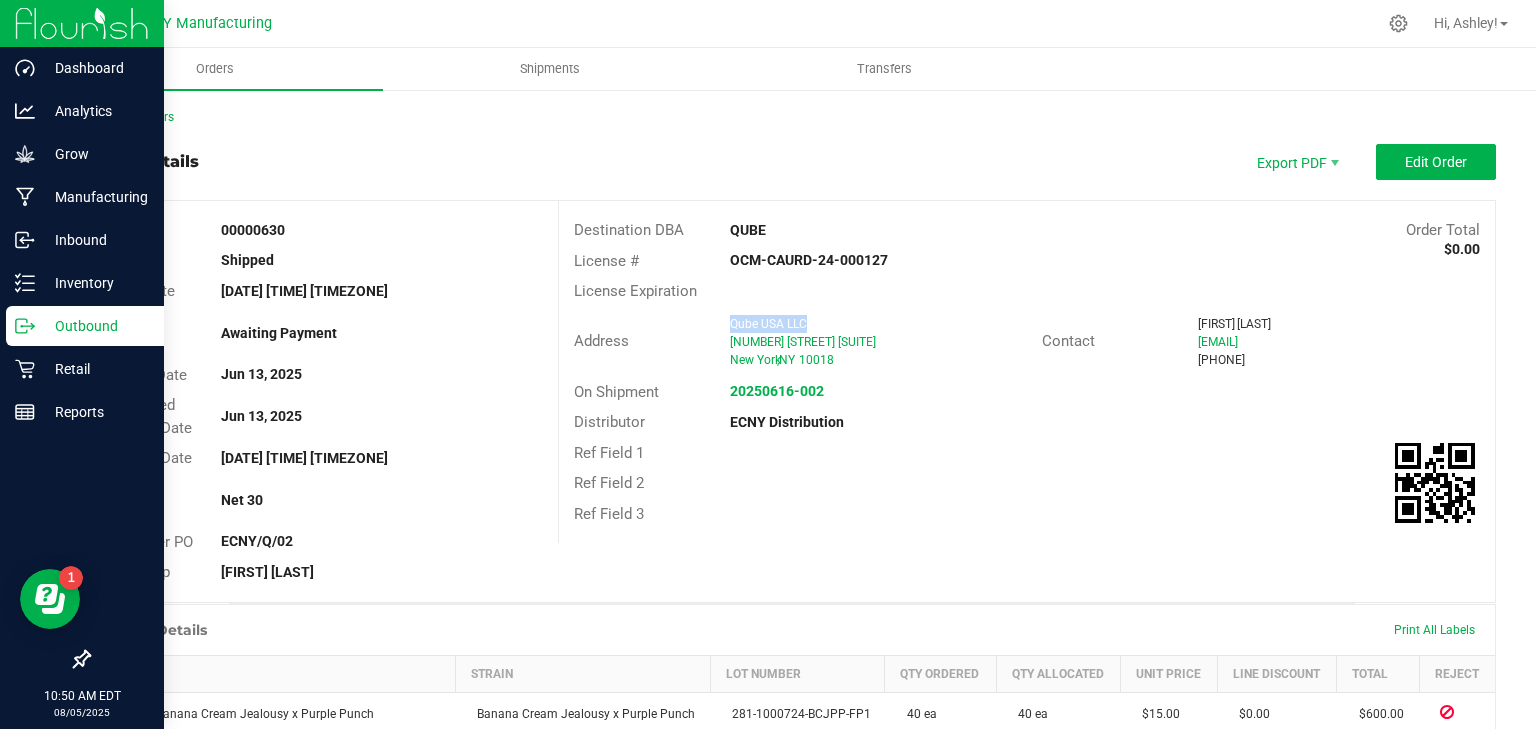 copy on "Qube USA LLC" 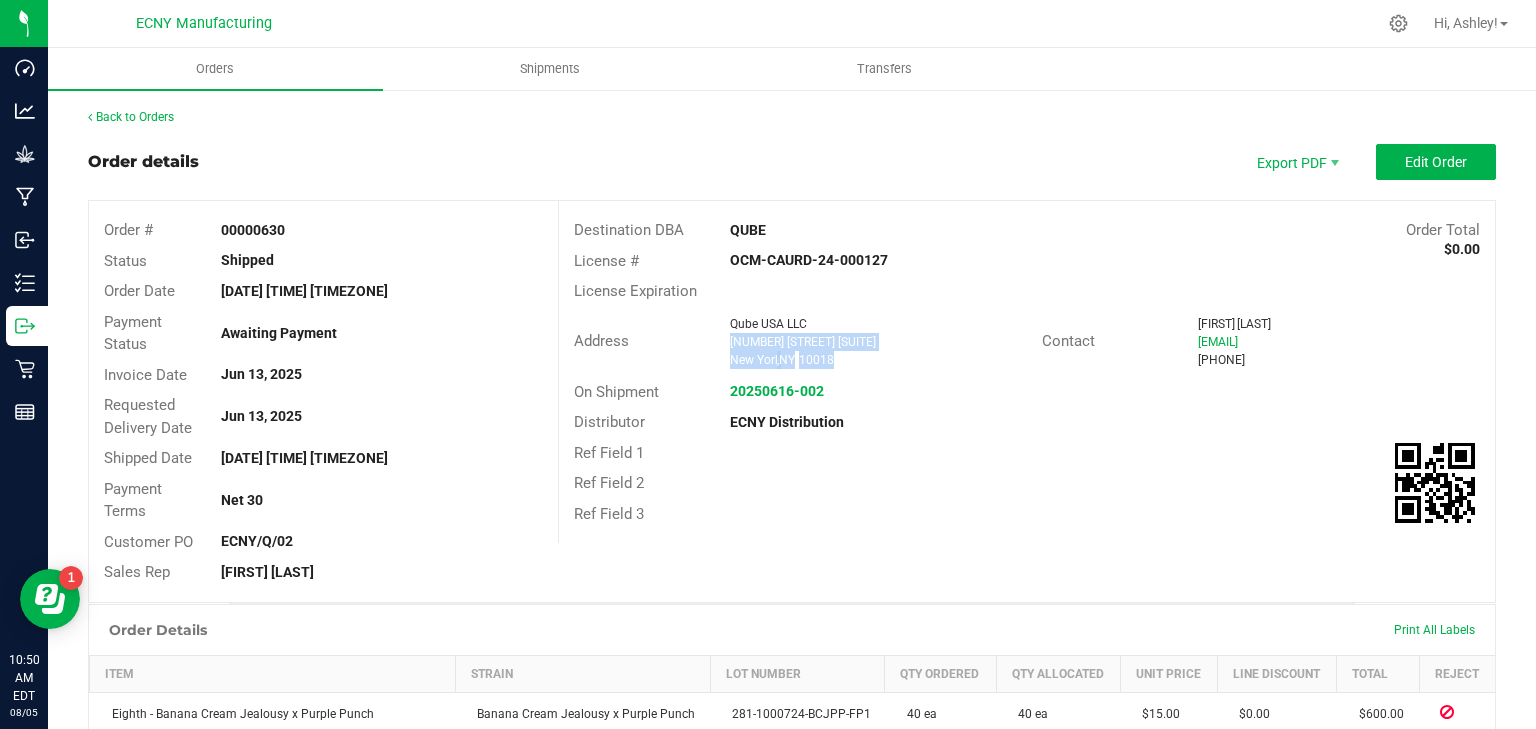 drag, startPoint x: 848, startPoint y: 359, endPoint x: 725, endPoint y: 336, distance: 125.13193 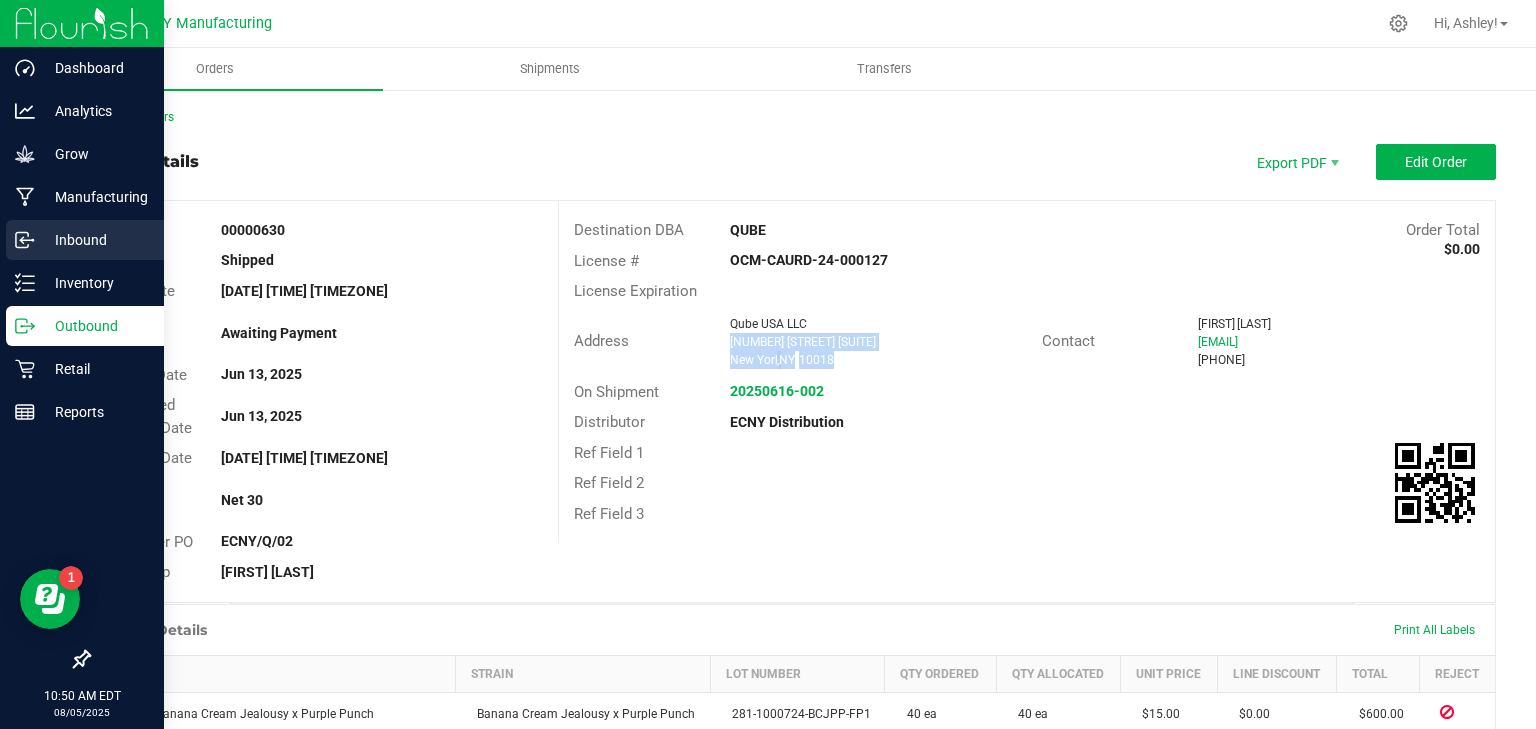 copy on "1412 Broadway Suite 102 New York  ,  NY 10018" 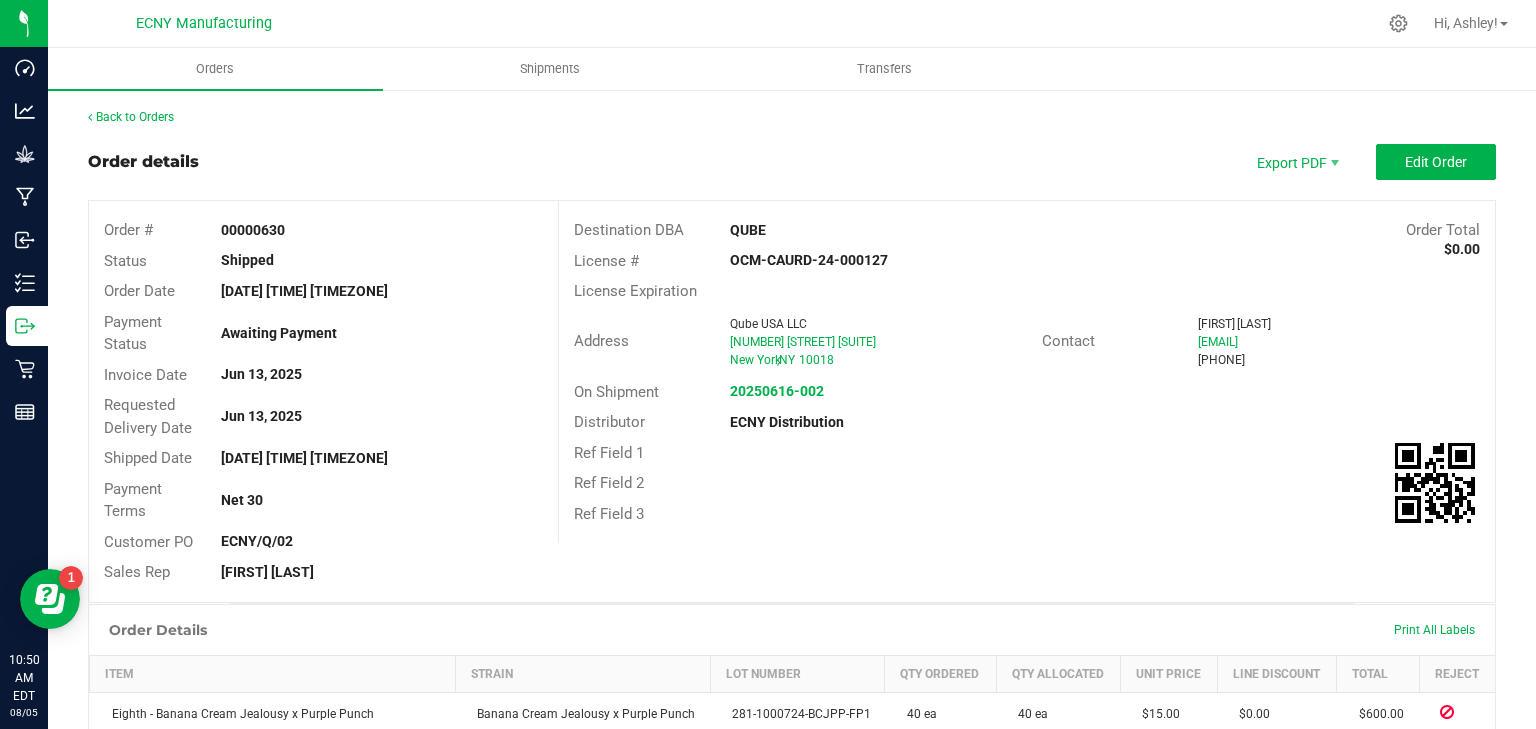 click on "anton@qubenyc.com" at bounding box center [1339, 342] 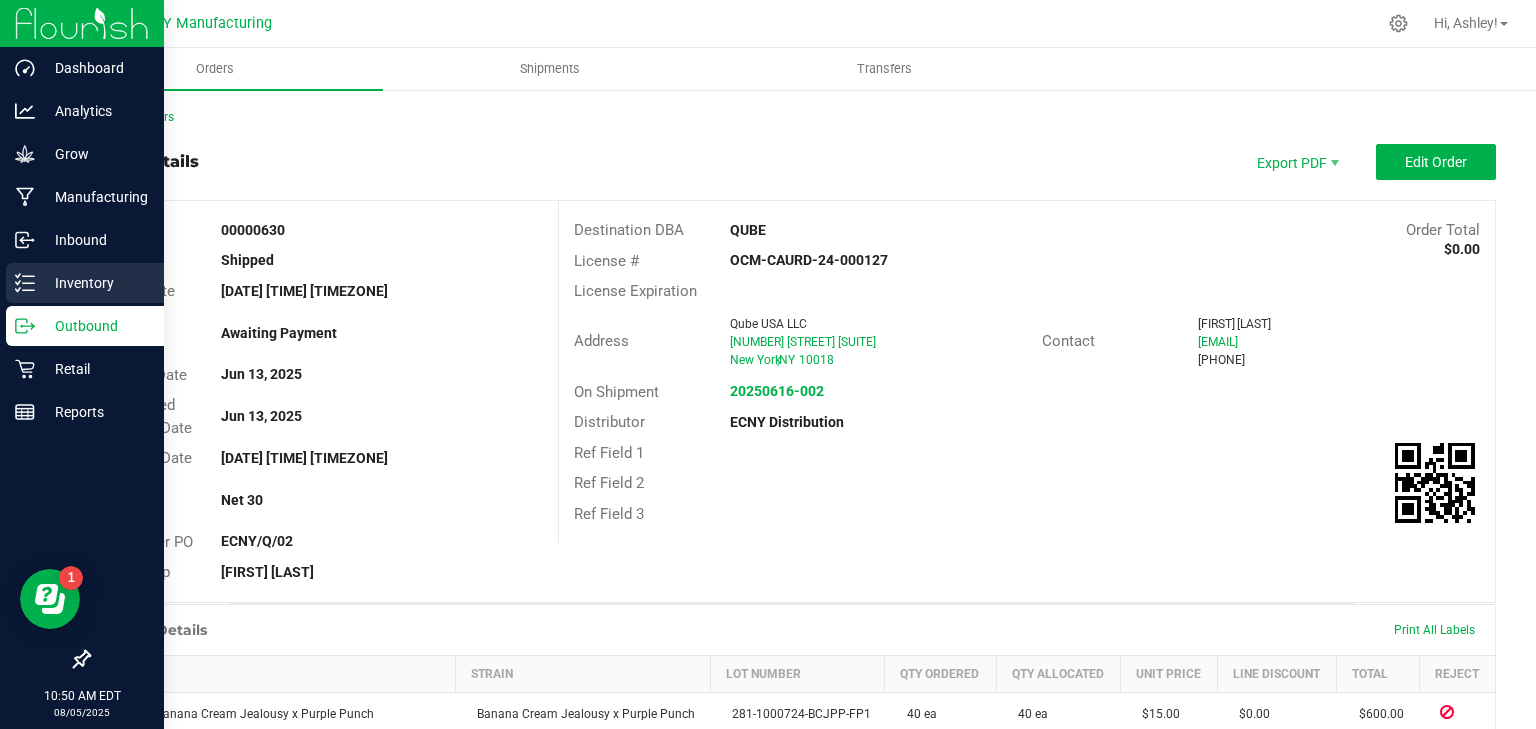 copy on "(415) 521-9723" 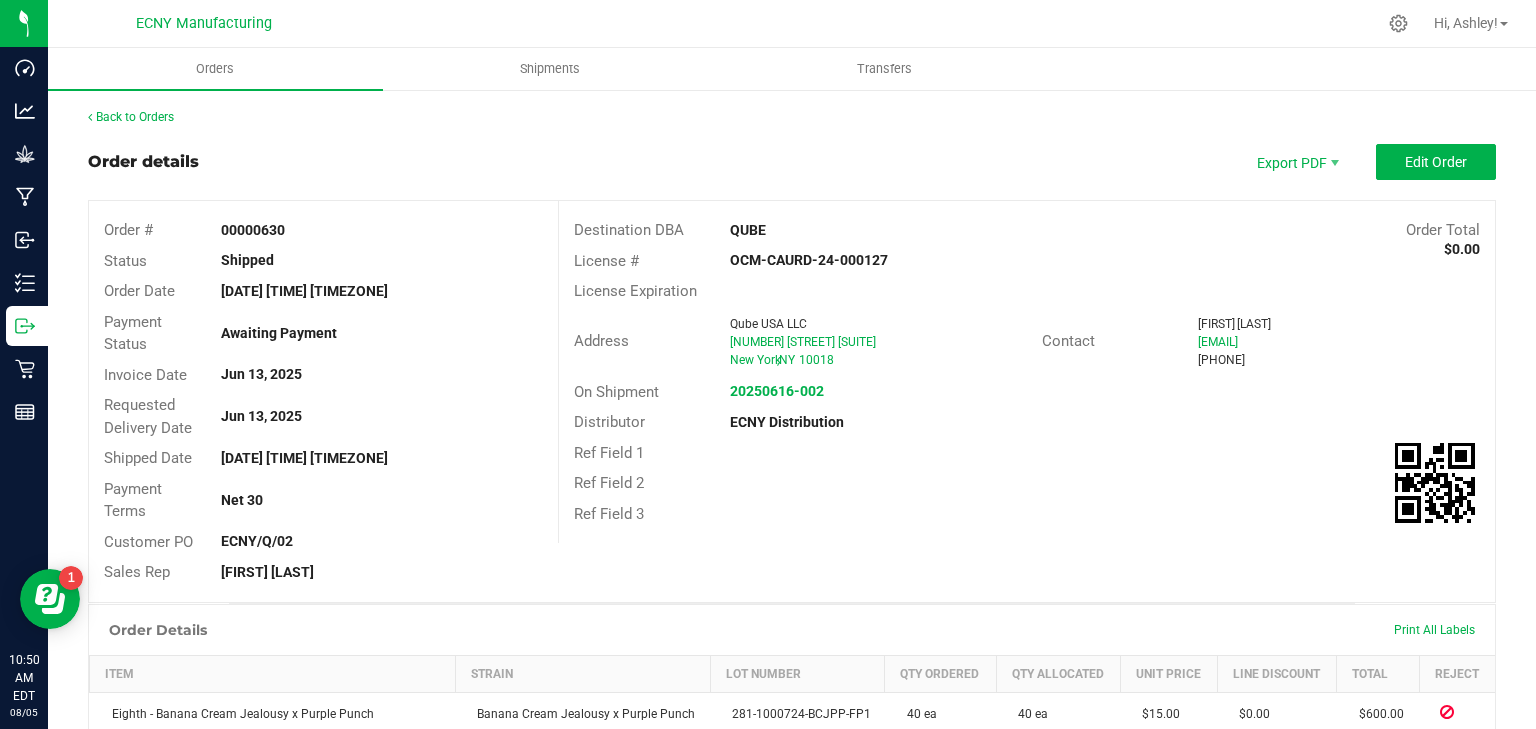 drag, startPoint x: 1275, startPoint y: 316, endPoint x: 1149, endPoint y: 319, distance: 126.035706 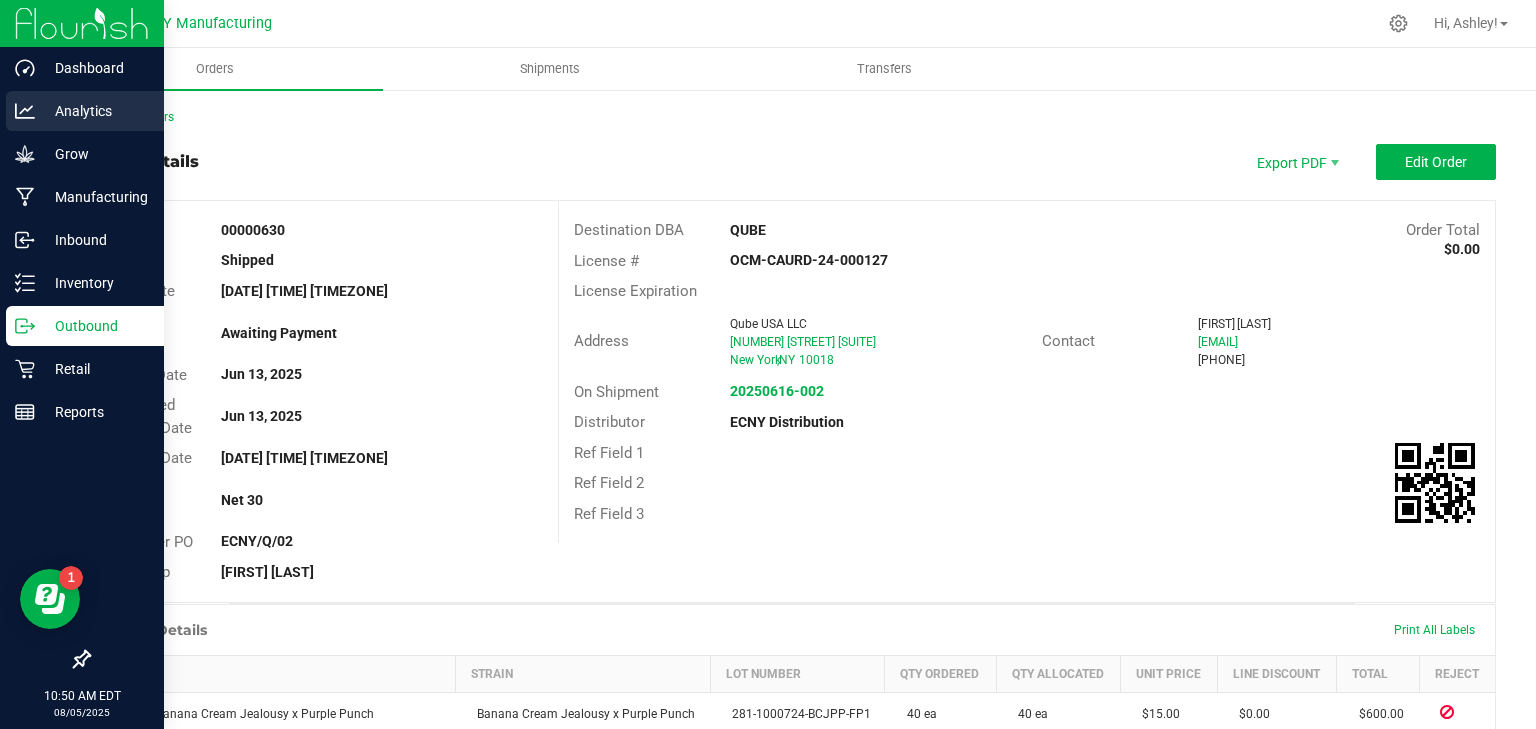 copy on "Anton Dolkarian" 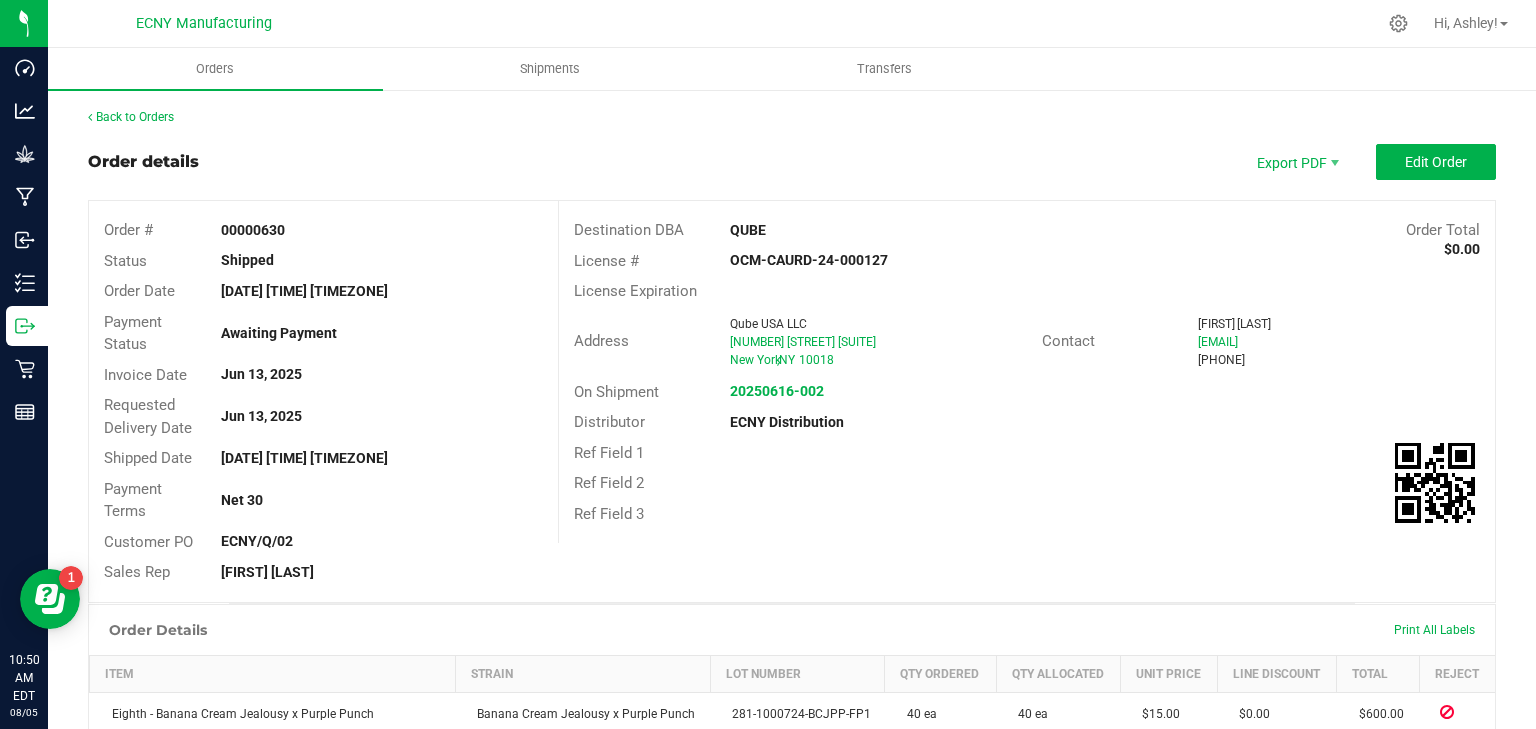 drag, startPoint x: 1224, startPoint y: 347, endPoint x: 1176, endPoint y: 345, distance: 48.04165 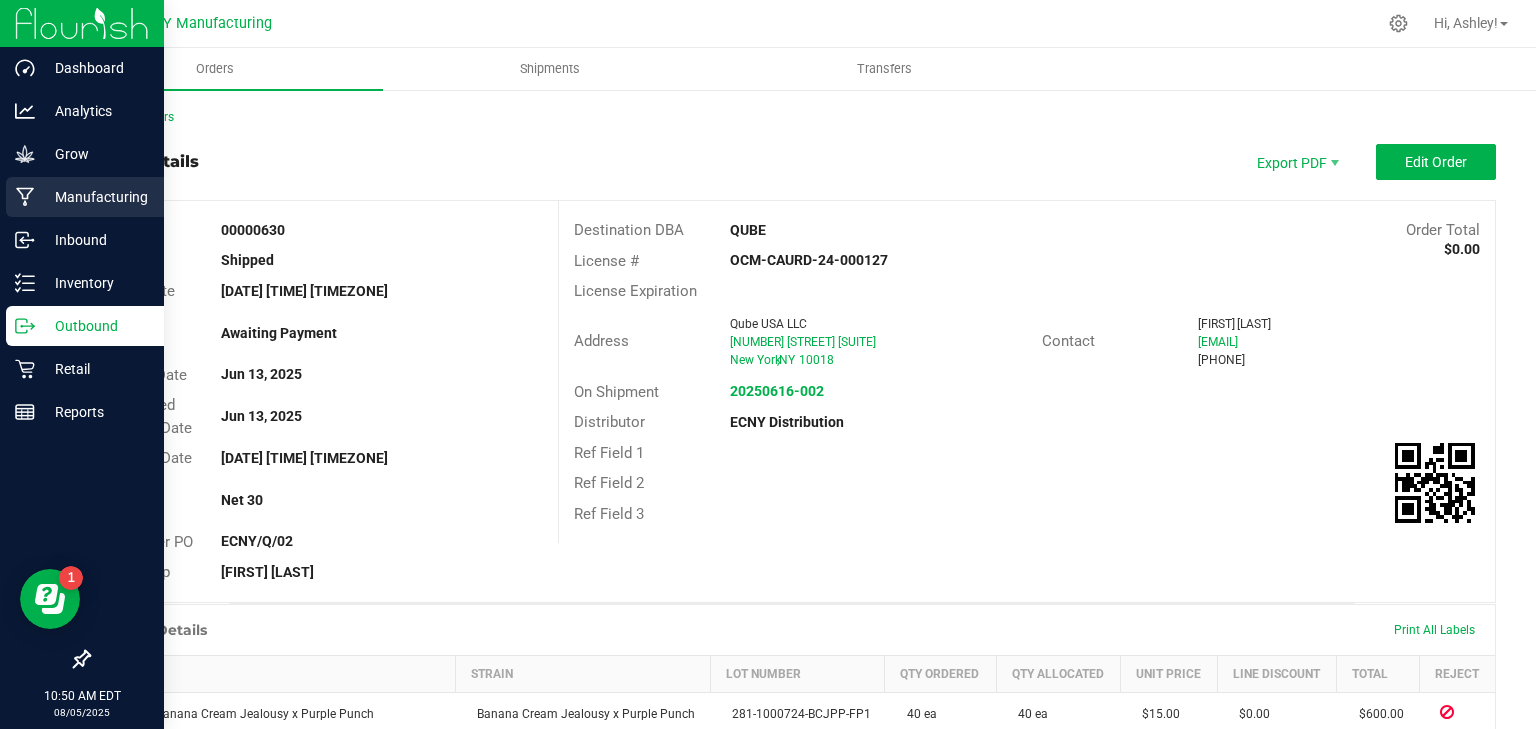 copy on "anton@qubenyc.com" 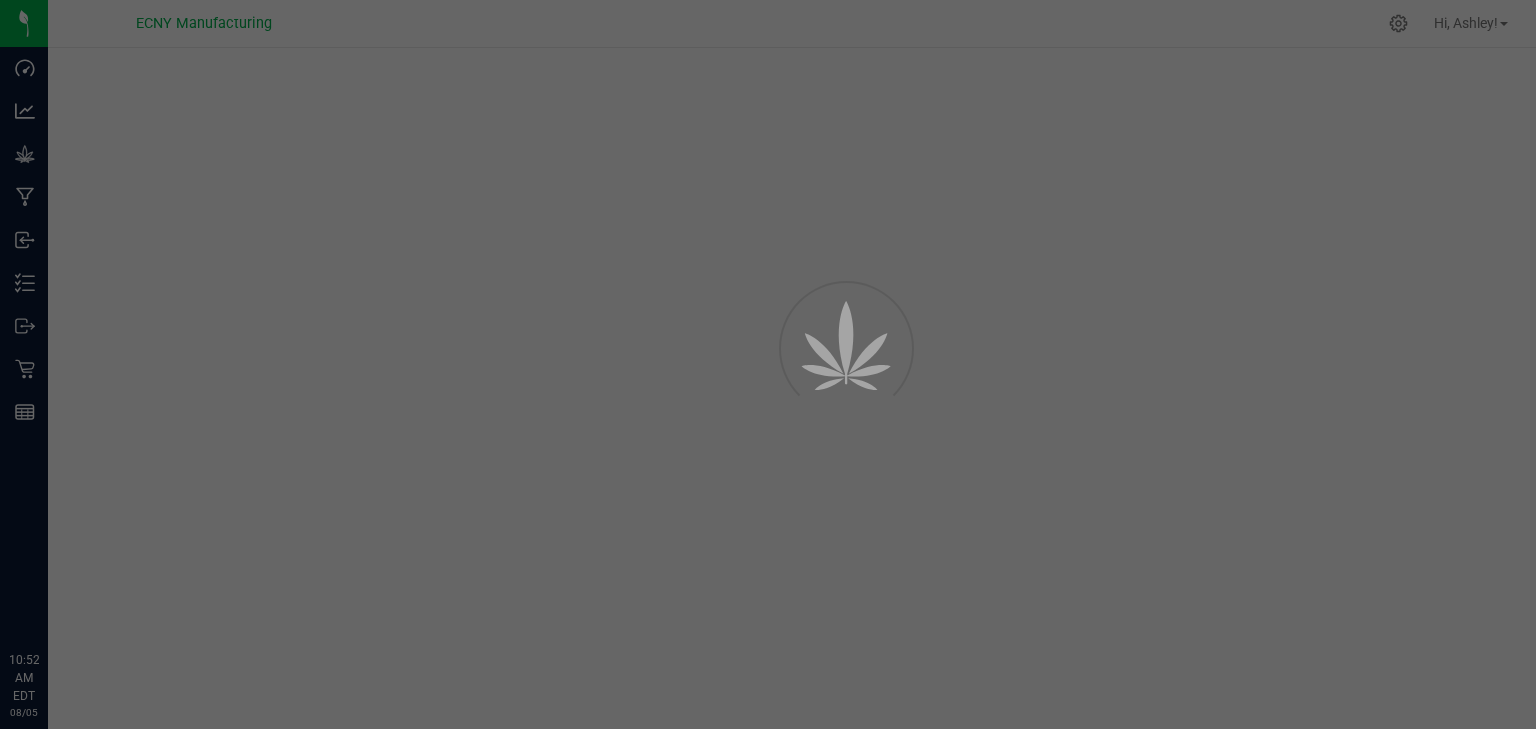 scroll, scrollTop: 0, scrollLeft: 0, axis: both 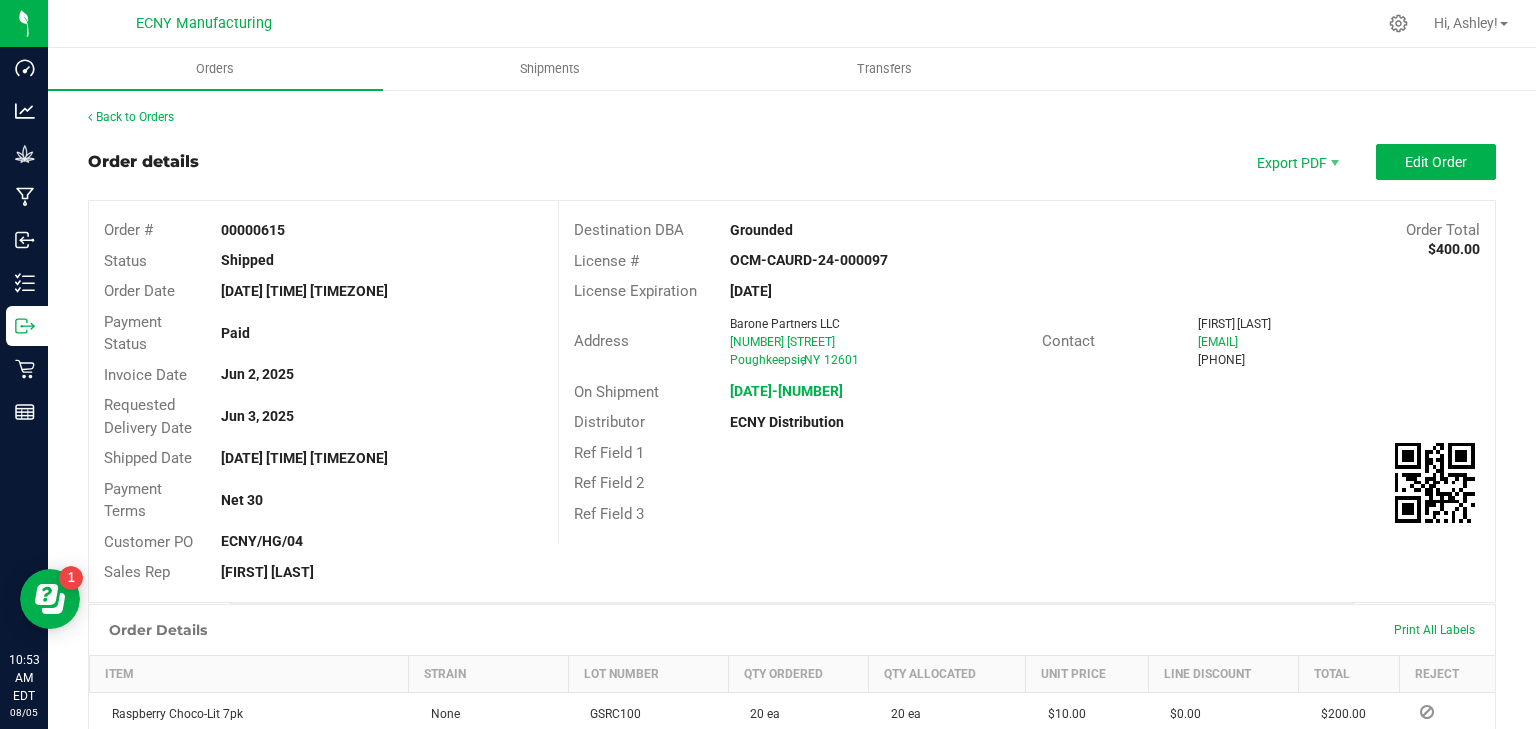 drag, startPoint x: 1288, startPoint y: 357, endPoint x: 1344, endPoint y: 344, distance: 57.48913 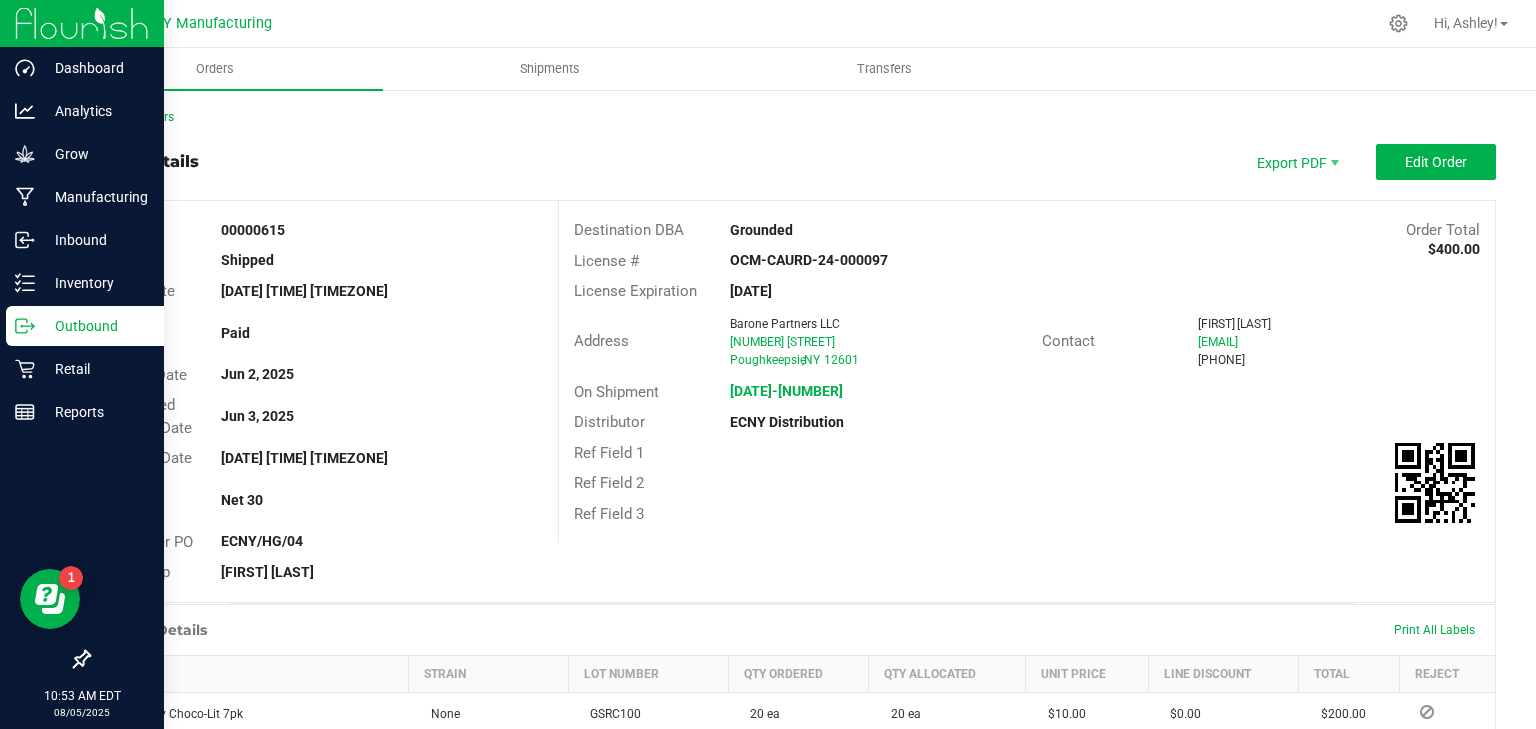 copy on "[EMAIL]" 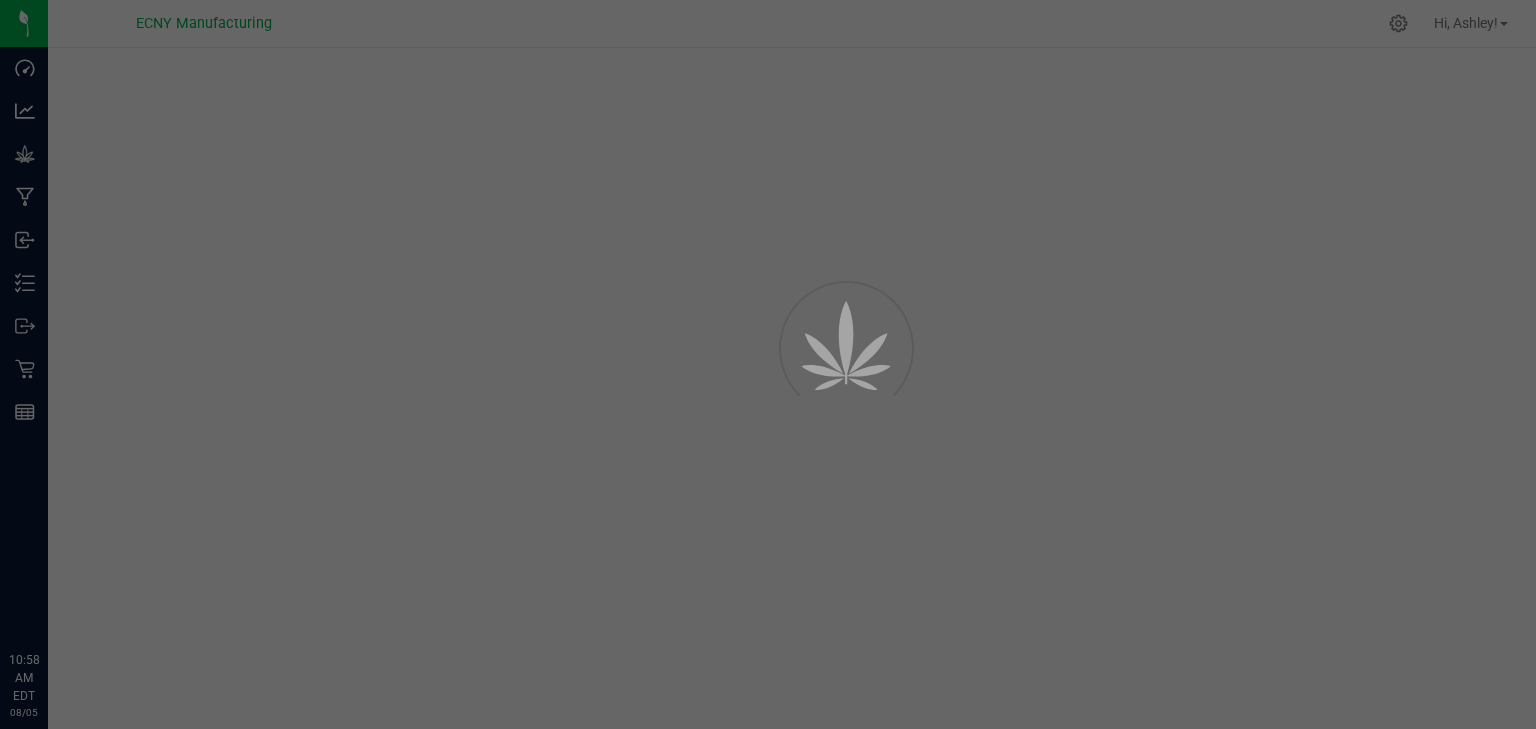 scroll, scrollTop: 0, scrollLeft: 0, axis: both 